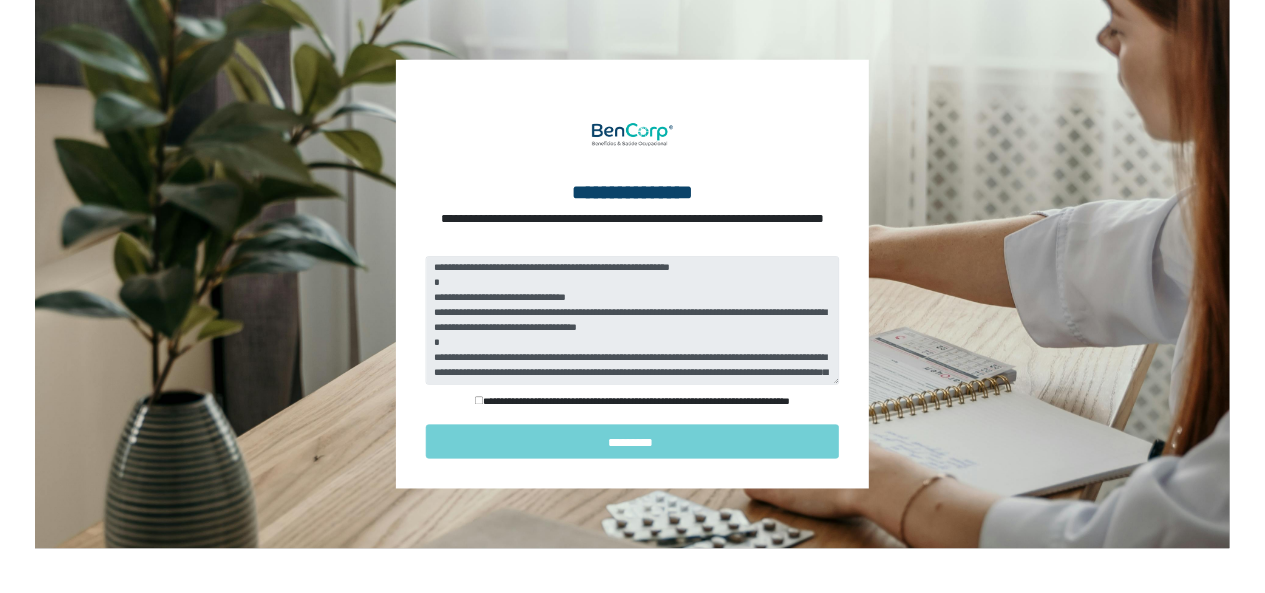 scroll, scrollTop: 0, scrollLeft: 0, axis: both 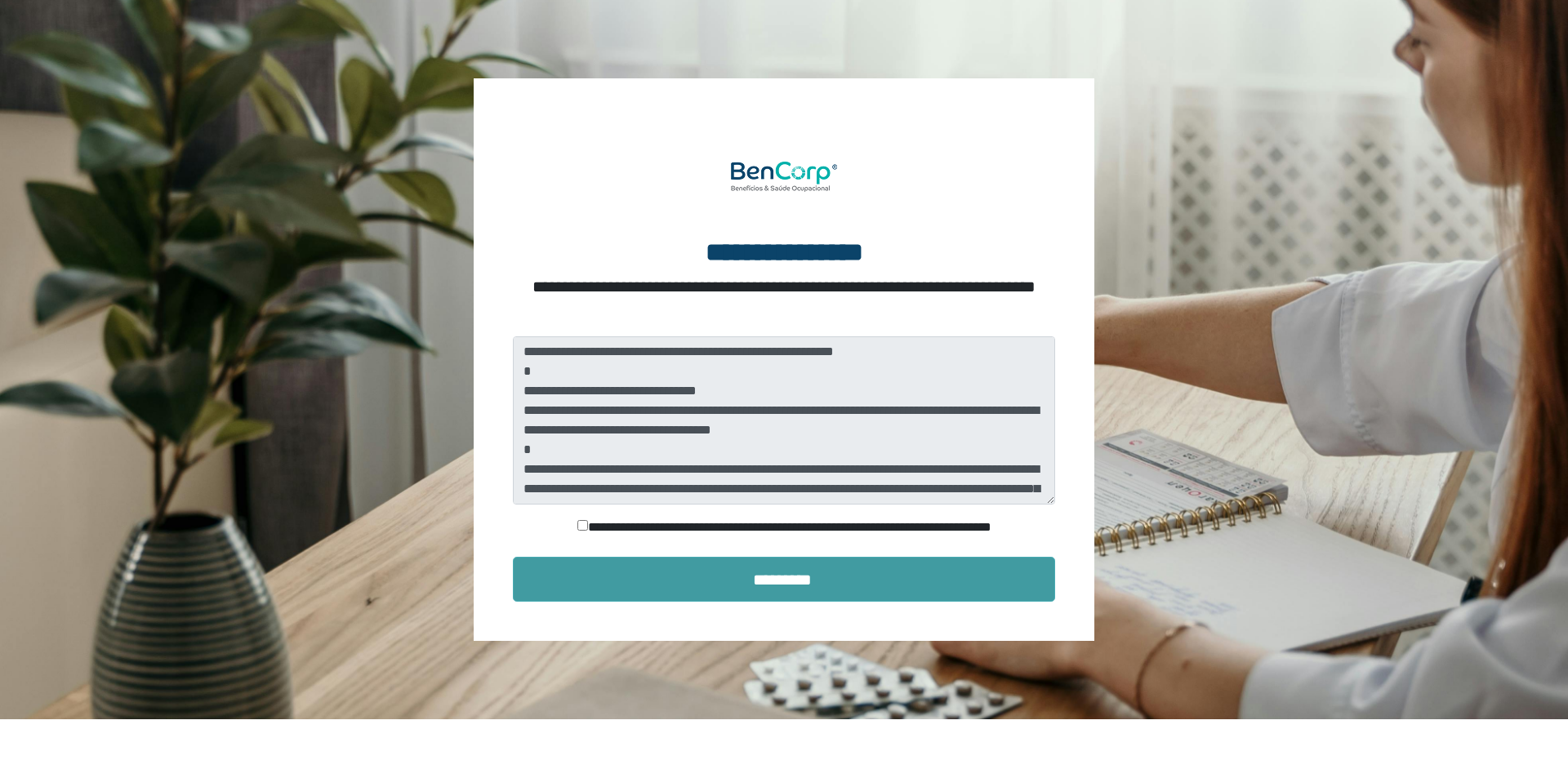 click on "*********" at bounding box center (784, 579) 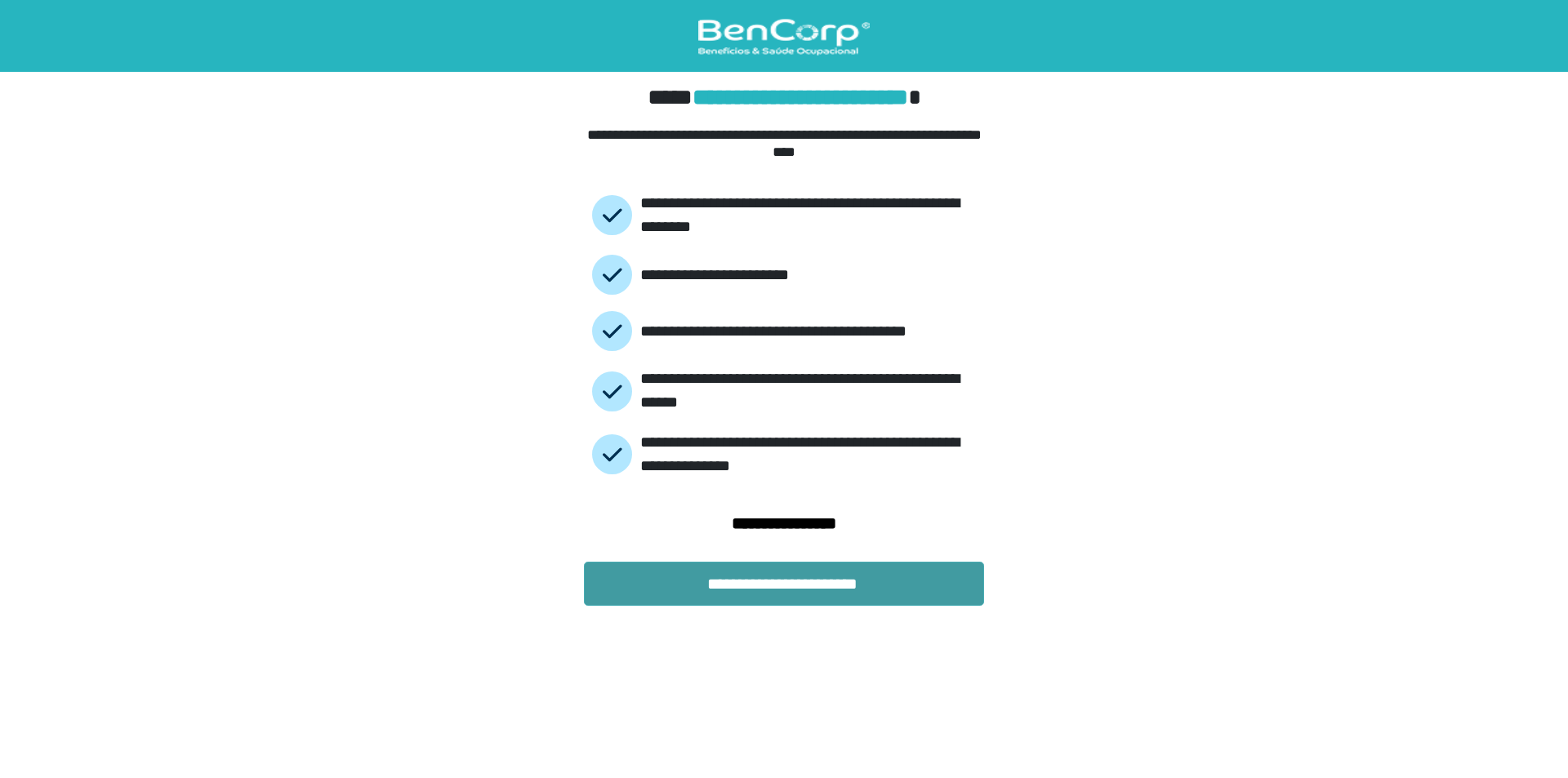 click on "**********" at bounding box center (784, 584) 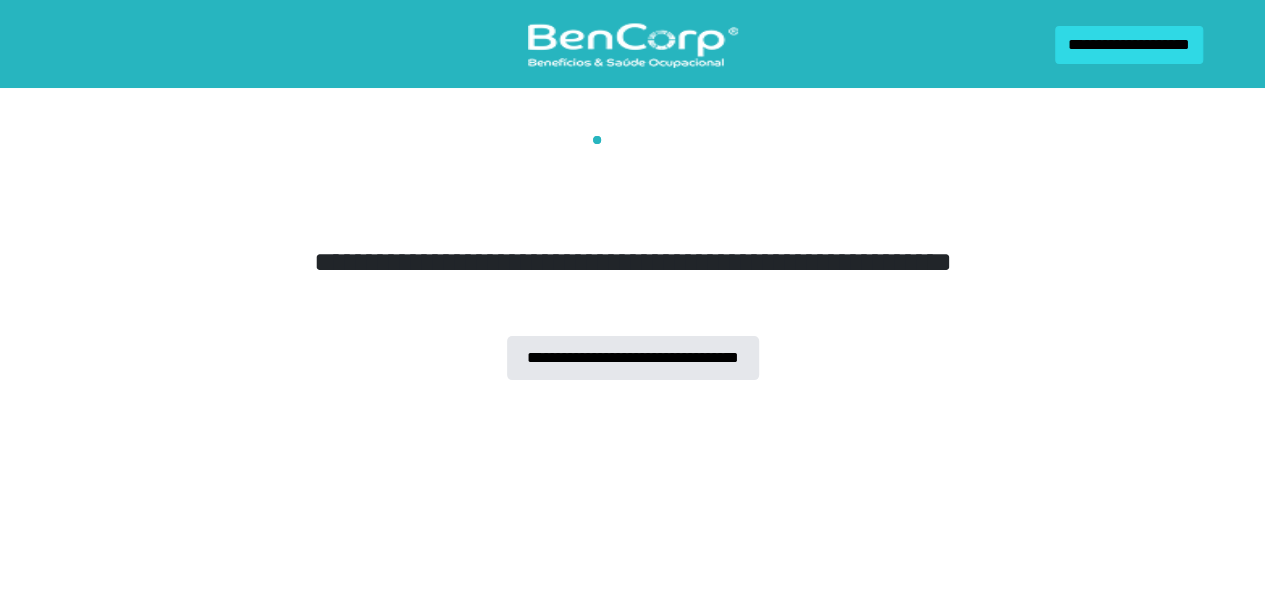 scroll, scrollTop: 0, scrollLeft: 0, axis: both 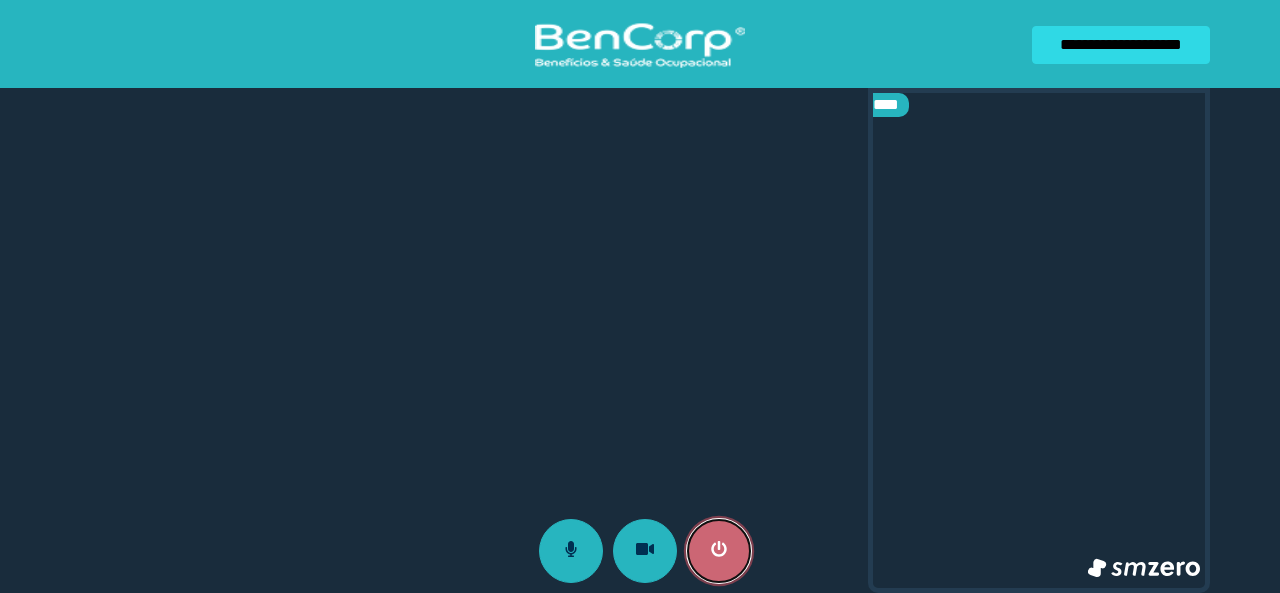 click 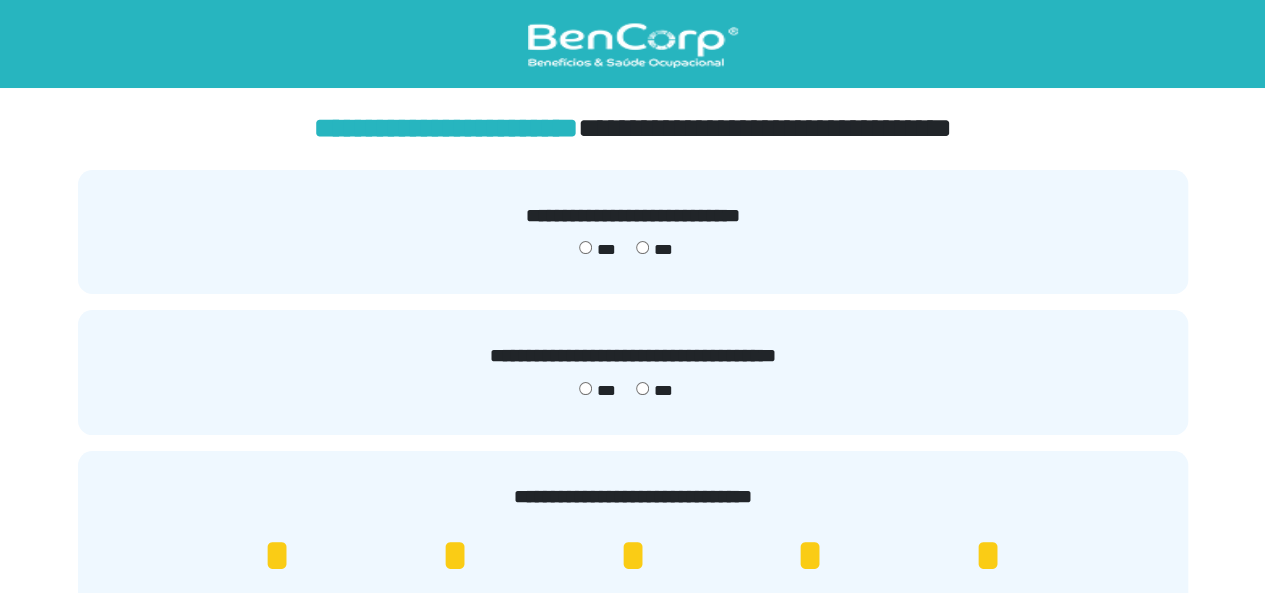 click on "*** ***" at bounding box center (633, 250) 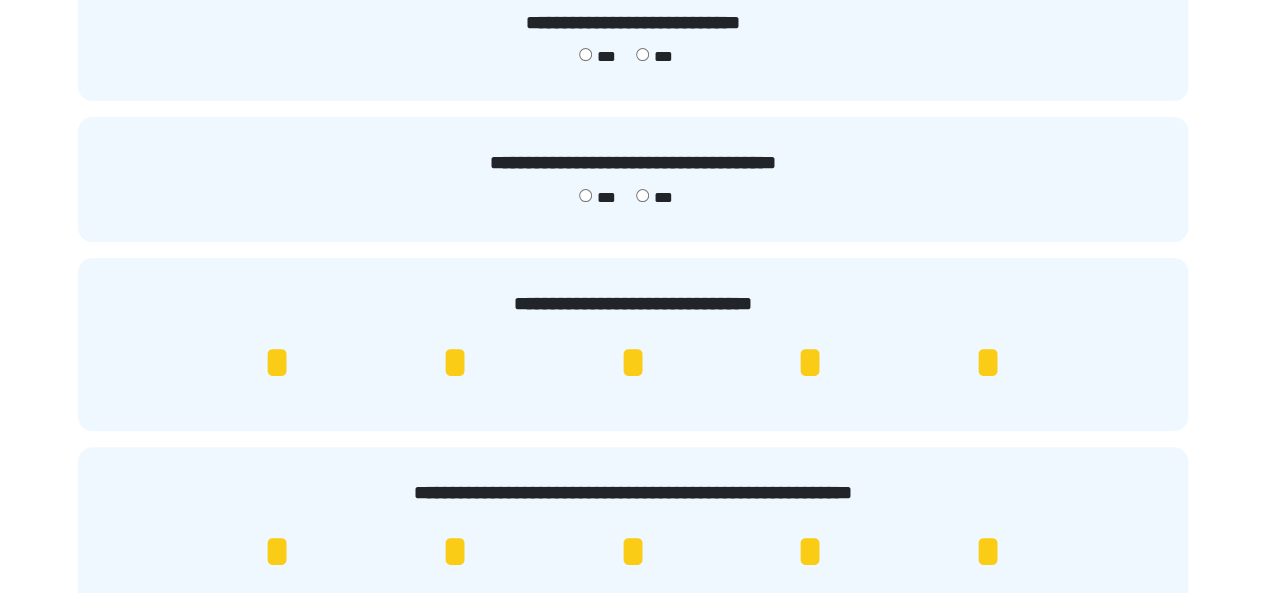 scroll, scrollTop: 200, scrollLeft: 0, axis: vertical 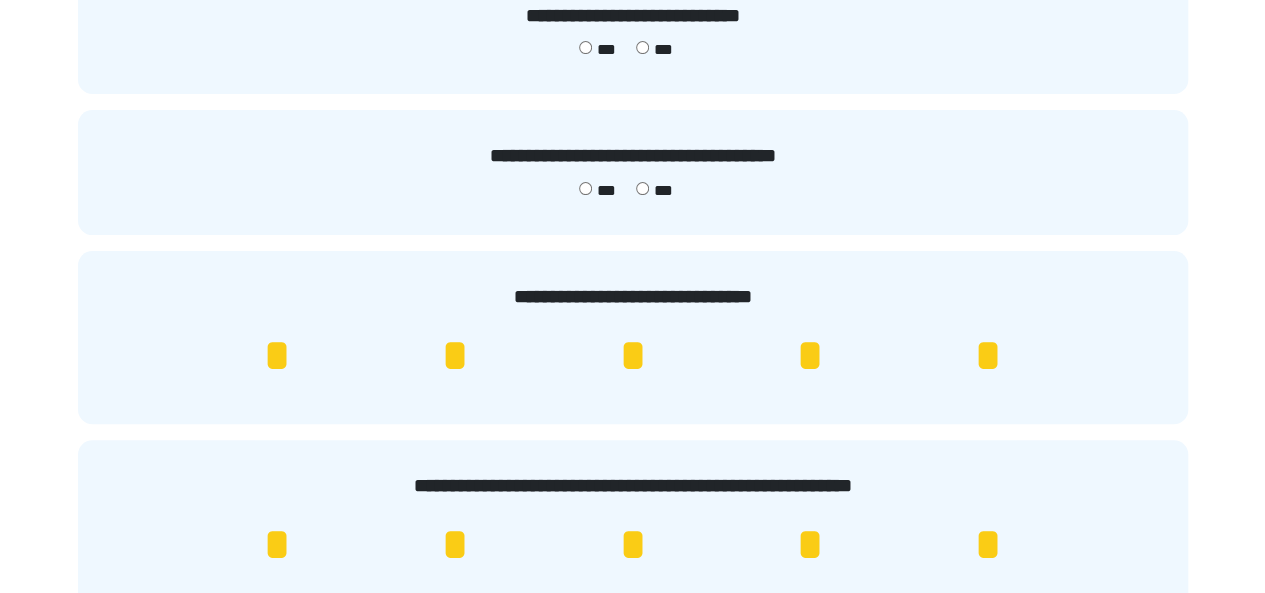 click on "*" at bounding box center [988, 356] 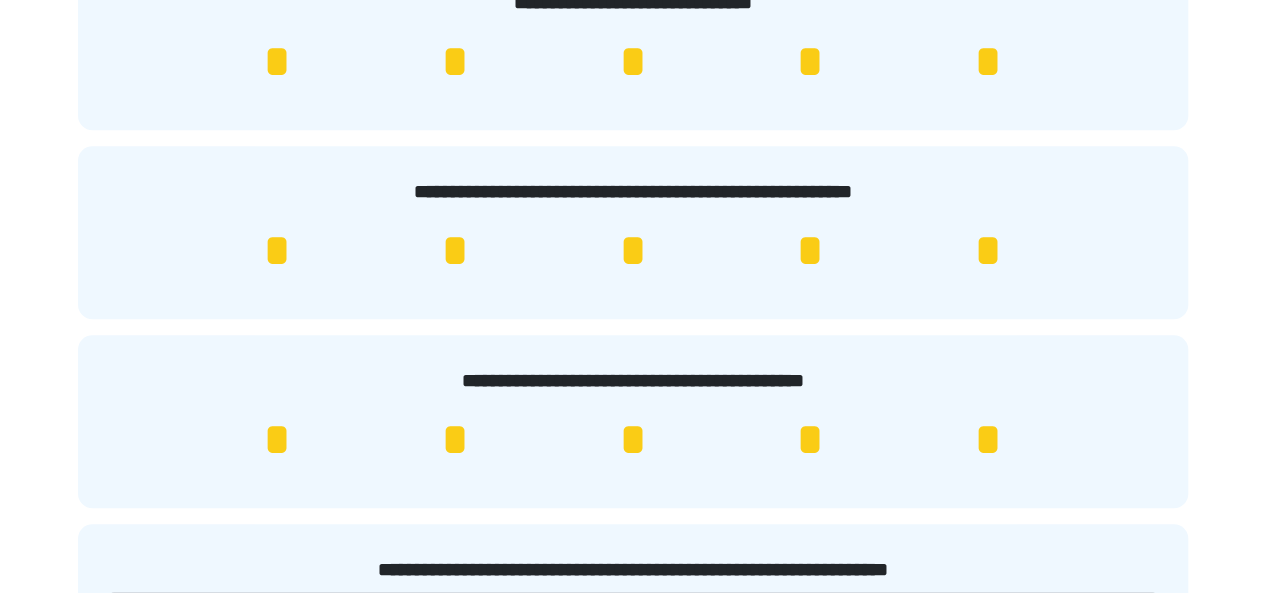 scroll, scrollTop: 500, scrollLeft: 0, axis: vertical 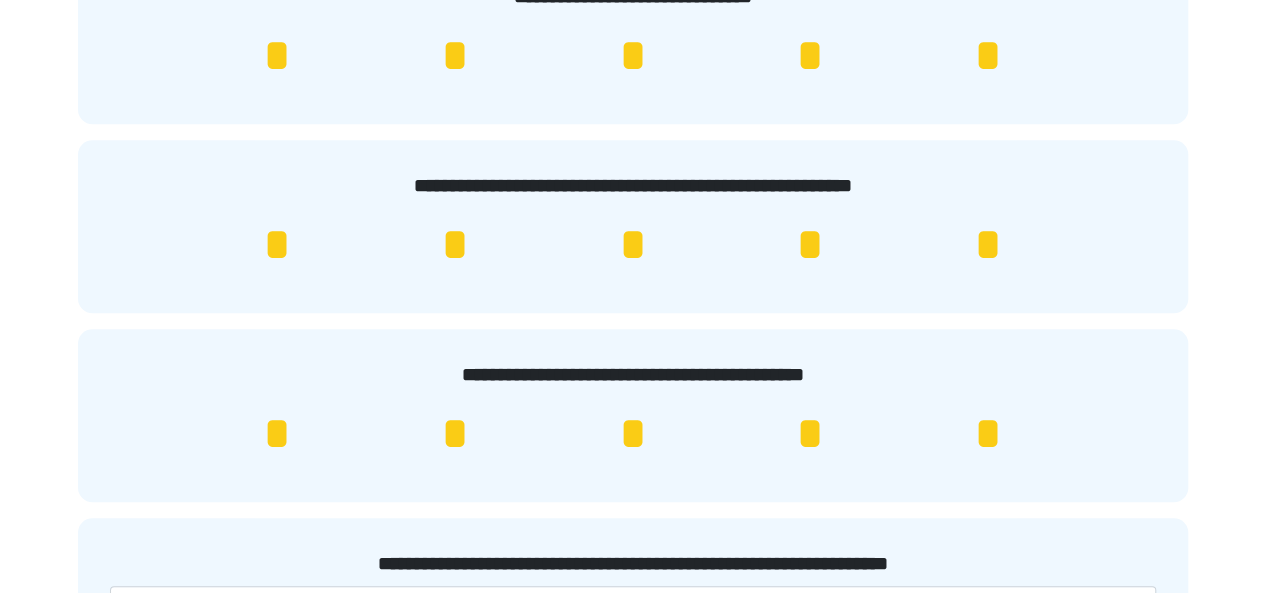 click on "*" at bounding box center [988, 245] 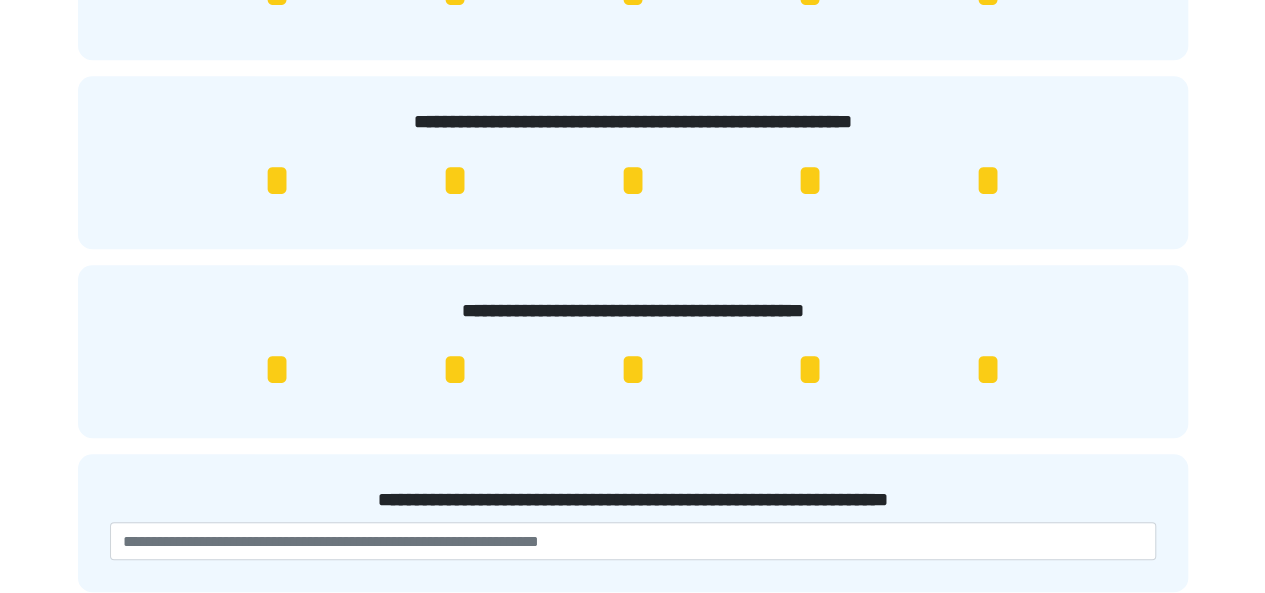 scroll, scrollTop: 641, scrollLeft: 0, axis: vertical 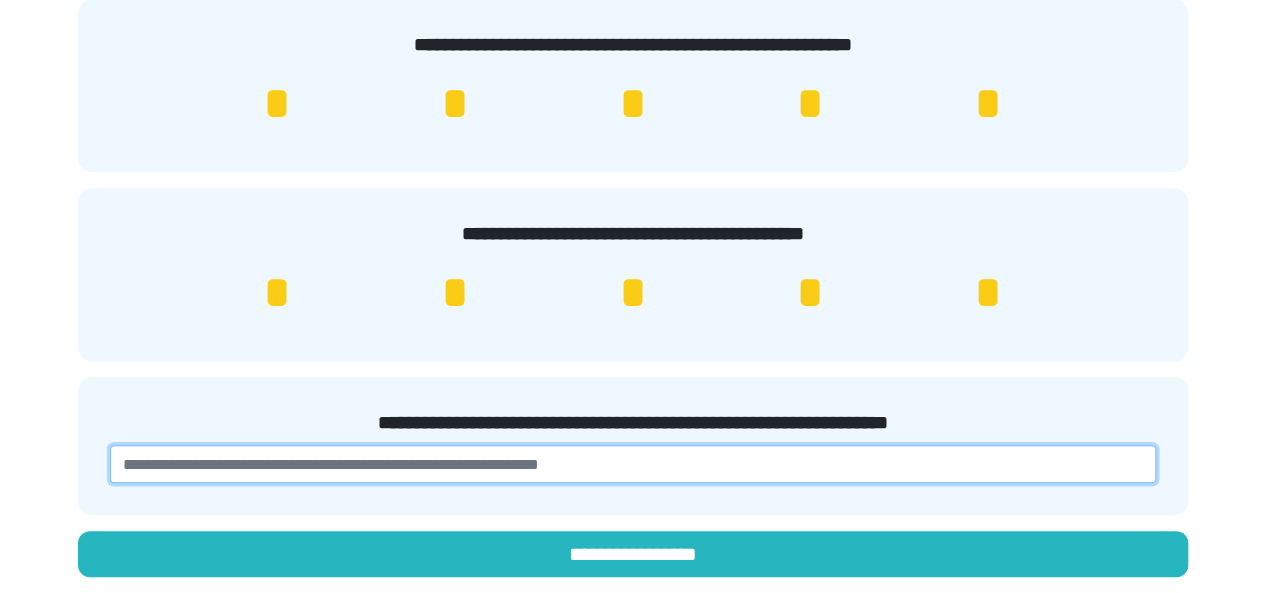 click at bounding box center [633, 464] 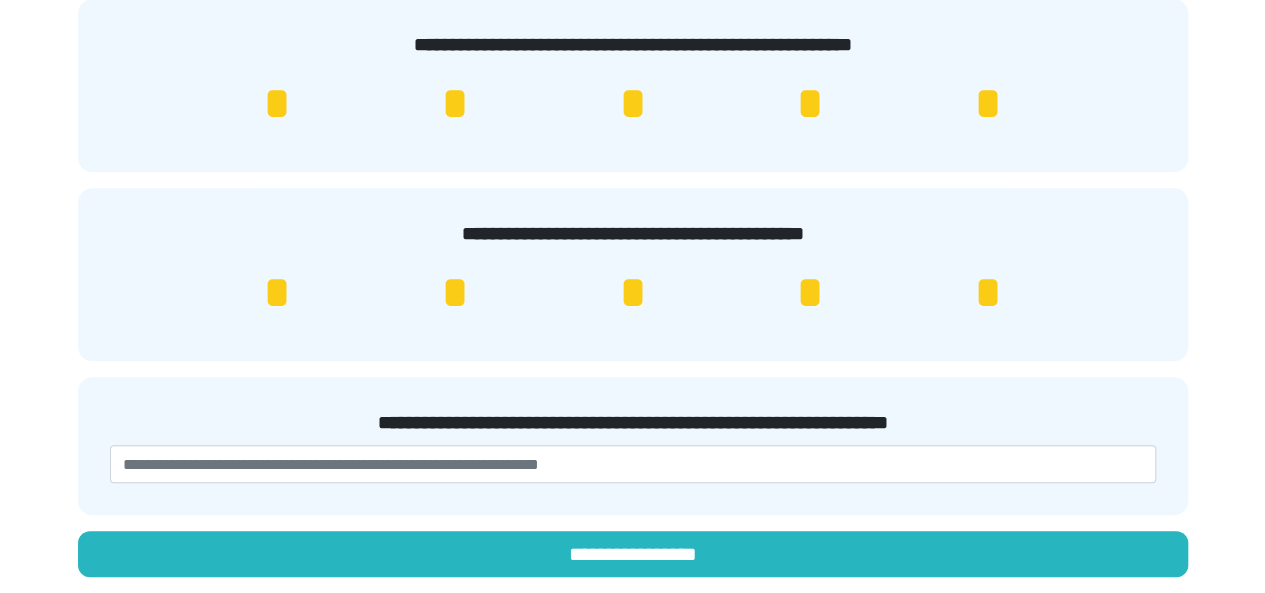 click on "**********" at bounding box center (632, 423) 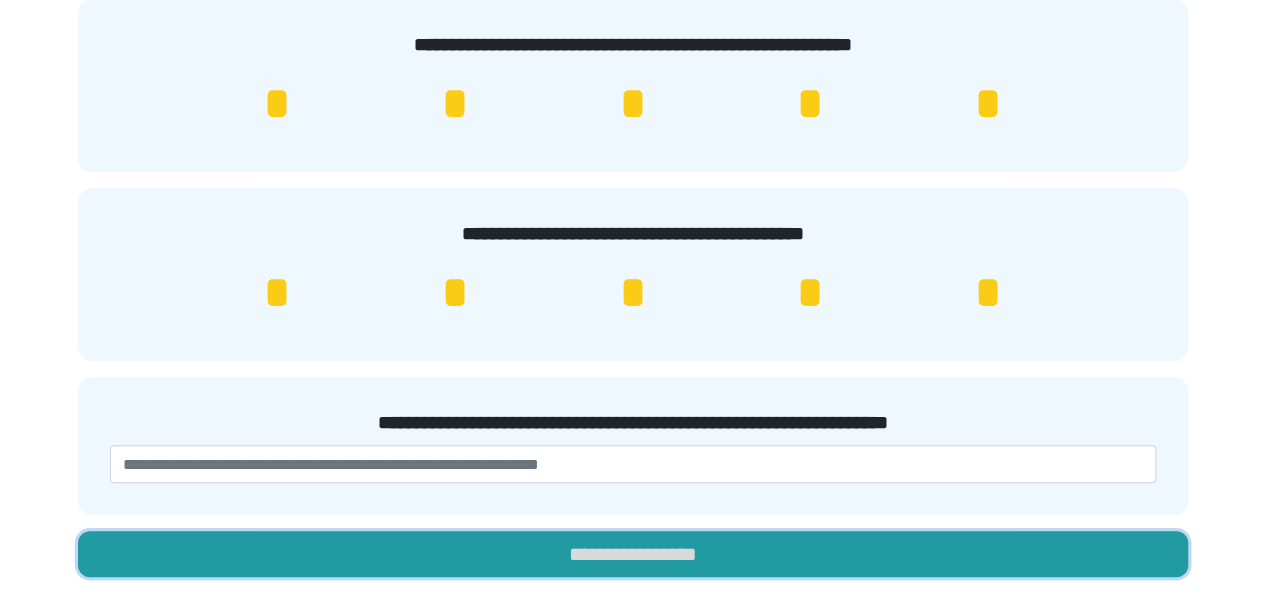 click on "**********" at bounding box center [633, 554] 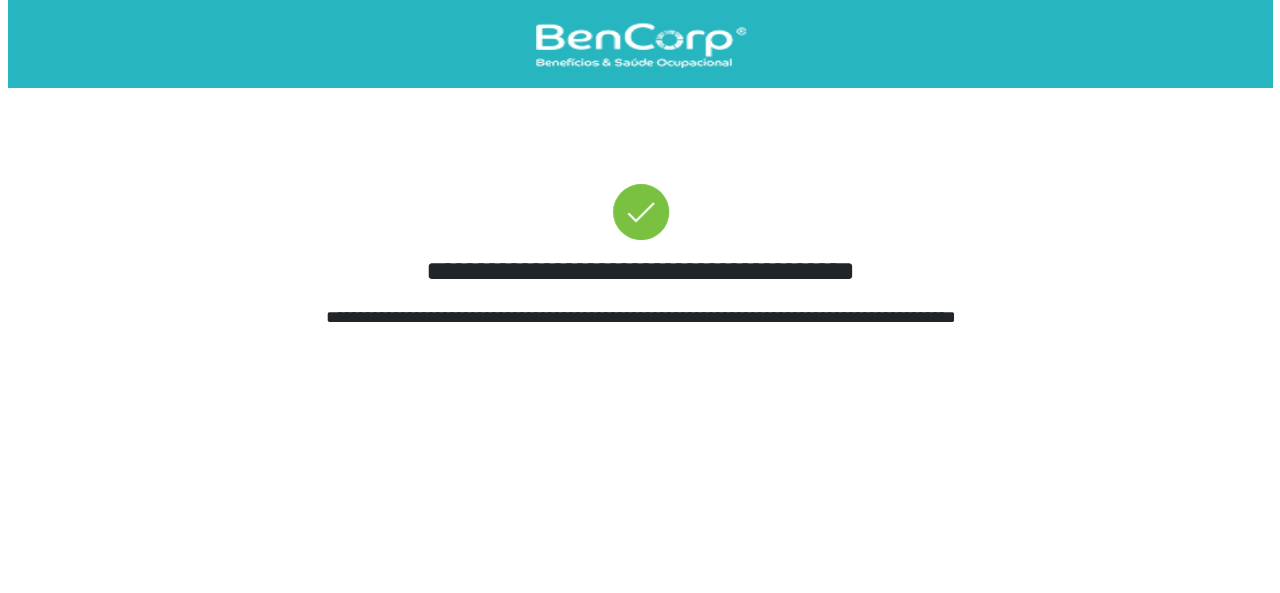 scroll, scrollTop: 0, scrollLeft: 0, axis: both 